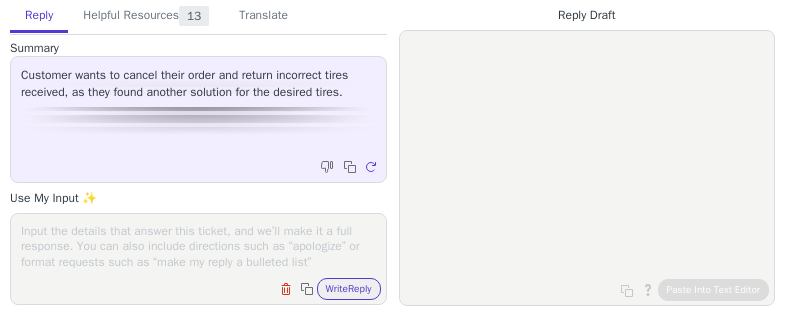 scroll, scrollTop: 0, scrollLeft: 0, axis: both 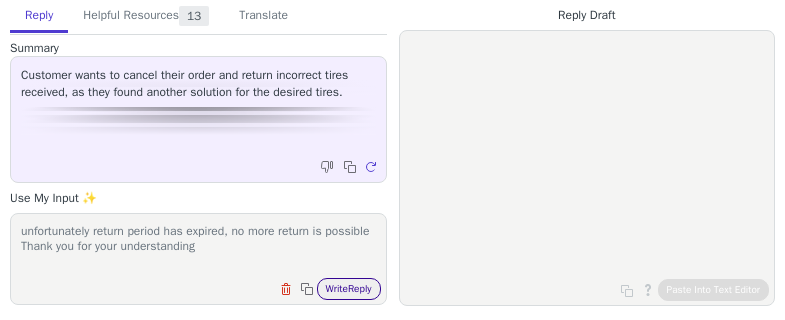 type on "unfortunately return period has expired, no more return is possible
Thank you for your understanding" 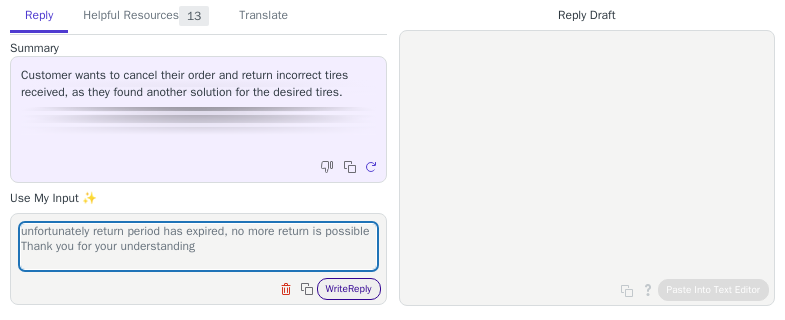 click on "Write  Reply" at bounding box center (349, 289) 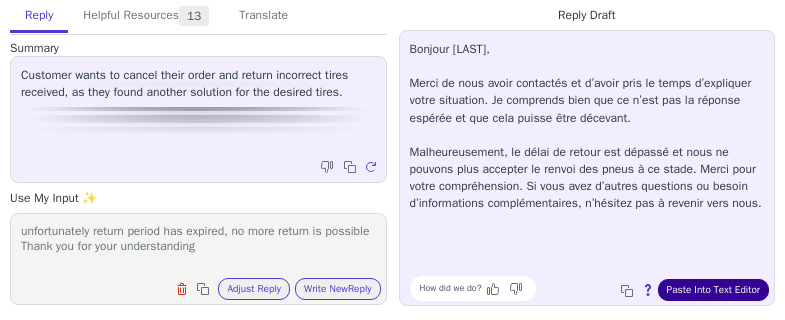 click on "Paste Into Text Editor" at bounding box center (713, 290) 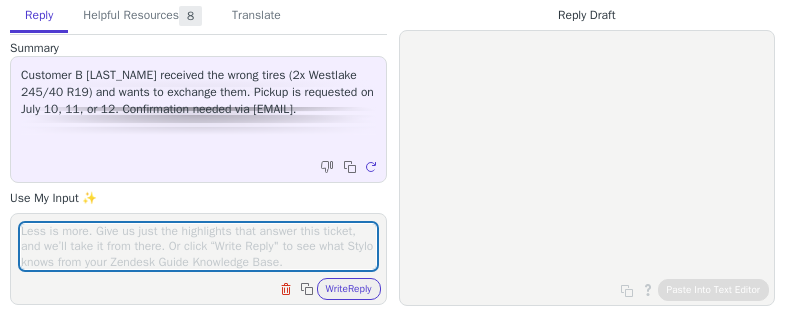 scroll, scrollTop: 0, scrollLeft: 0, axis: both 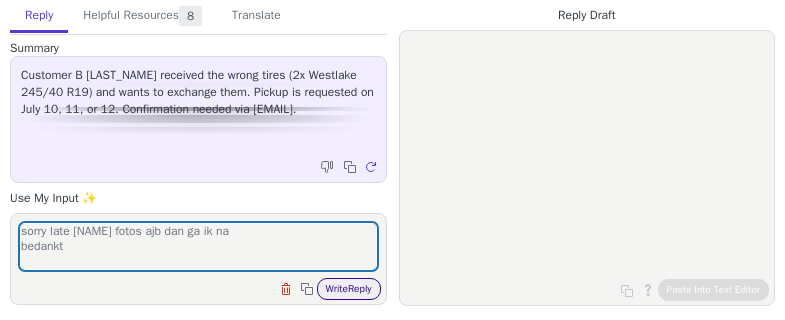 type on "sorry late [NAME] fotos ajb dan ga ik na
bedankt" 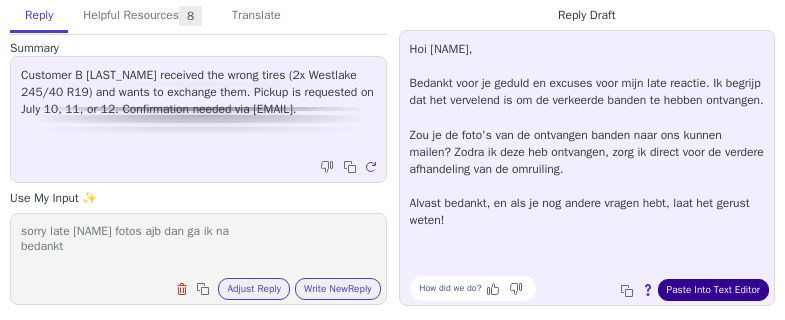 click on "Paste Into Text Editor" at bounding box center (713, 290) 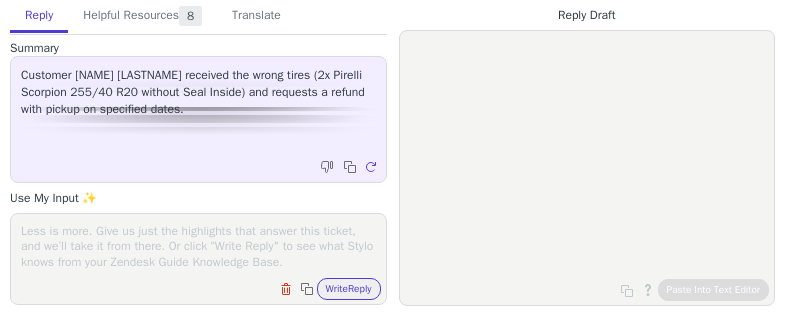 scroll, scrollTop: 0, scrollLeft: 0, axis: both 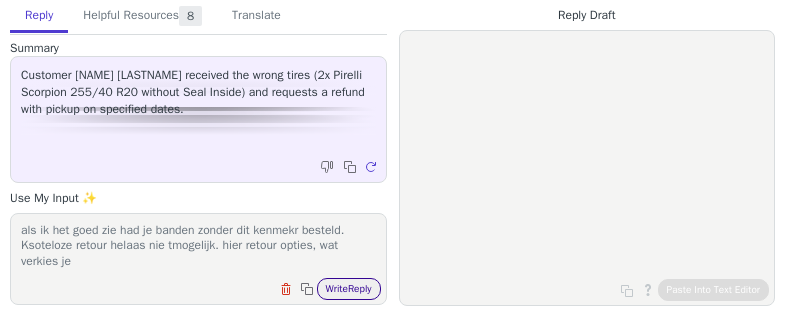 type on "als ik het goed zie had je banden zonder dit kenmekr besteld. Ksoteloze retour helaas nie tmogelijk. hier retour opties, wat verkies je" 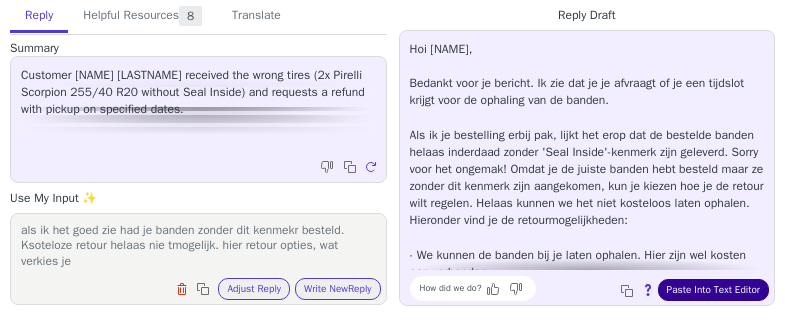 click on "Paste Into Text Editor" at bounding box center (713, 290) 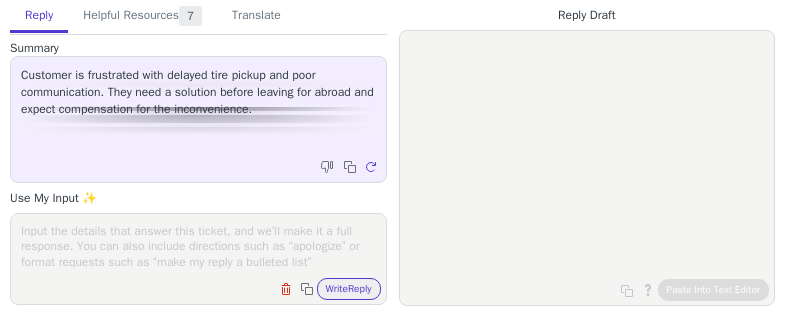 scroll, scrollTop: 0, scrollLeft: 0, axis: both 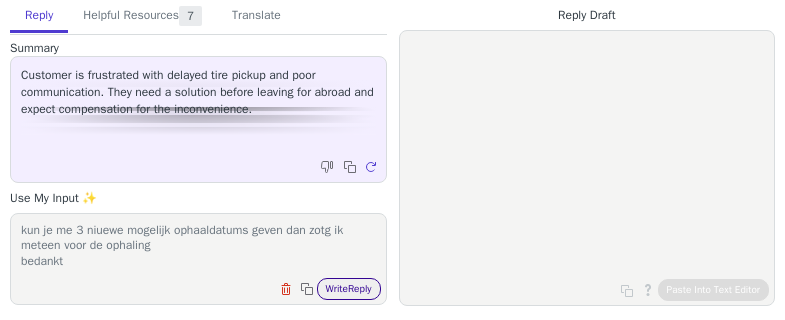 type on "kun je me 3 niuewe mogelijk ophaaldatums geven dan zotg ik meteen voor de ophaling
bedankt" 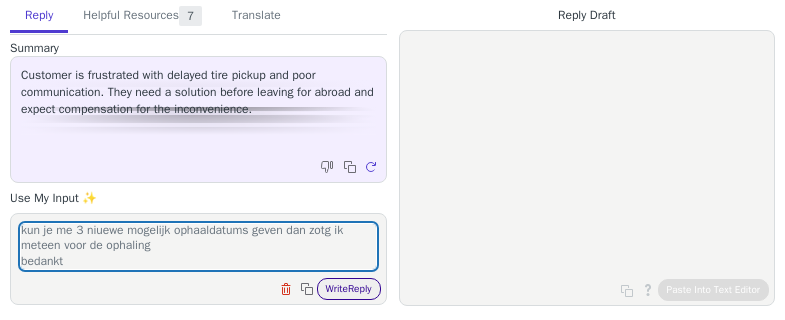 click on "Write  Reply" at bounding box center [349, 289] 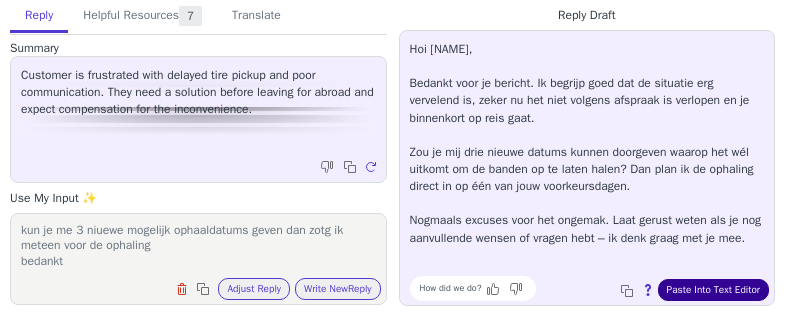 click on "Paste Into Text Editor" at bounding box center (713, 290) 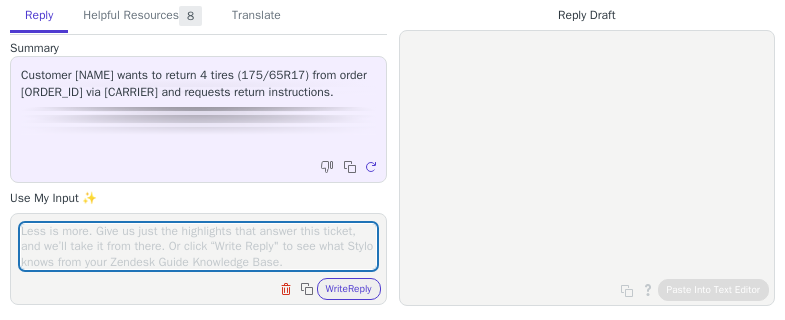 scroll, scrollTop: 0, scrollLeft: 0, axis: both 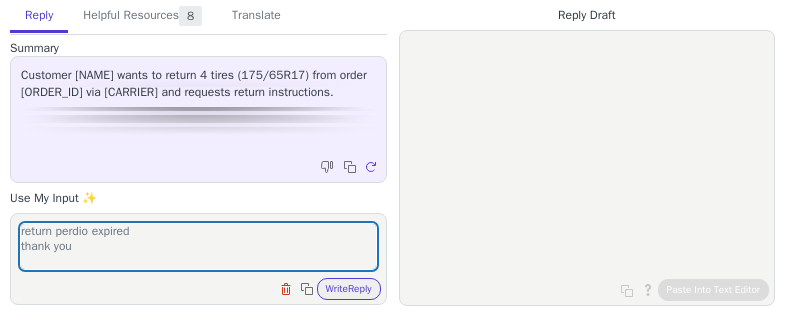 type on "return perdio expired
thank you" 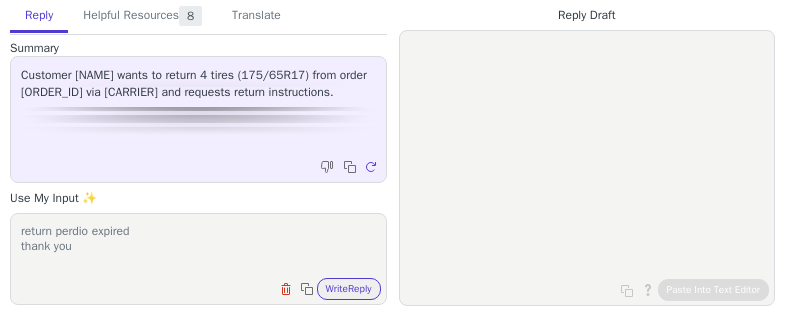 click on "return perdio expired
thank you  Clear field Copy to clipboard Write  Reply" at bounding box center [198, 259] 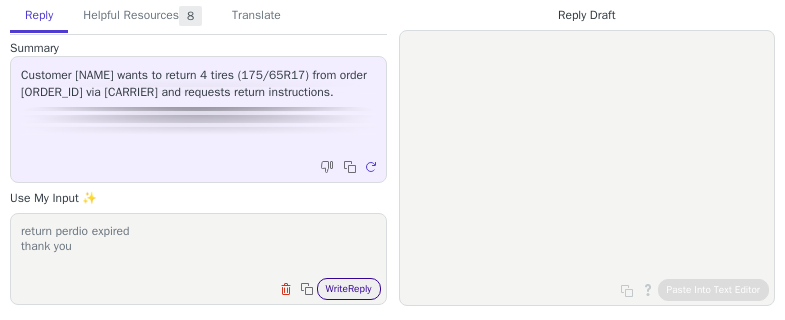 click on "Write  Reply" at bounding box center (349, 289) 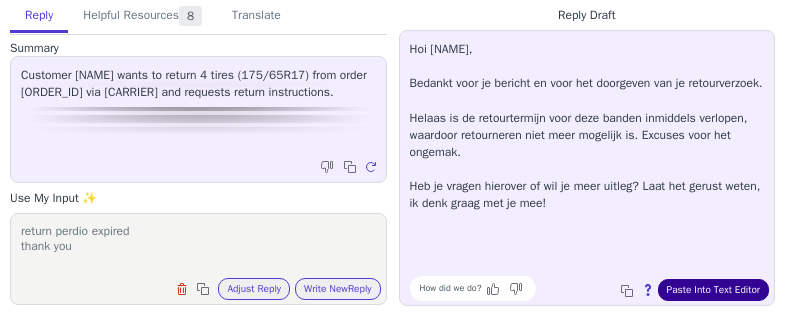 click on "Paste Into Text Editor" at bounding box center (713, 290) 